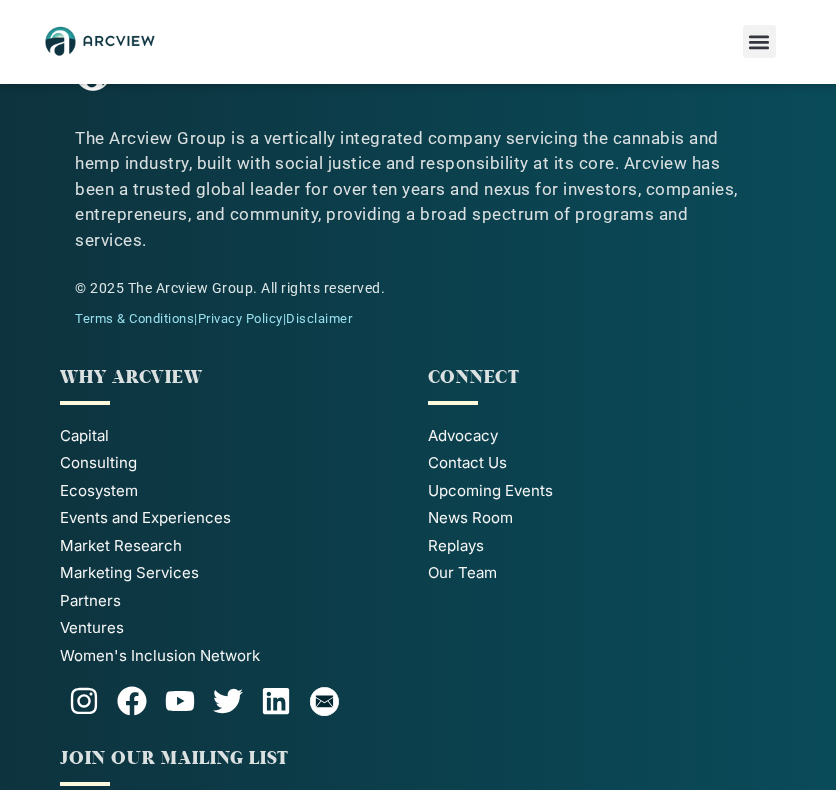 scroll, scrollTop: 0, scrollLeft: 0, axis: both 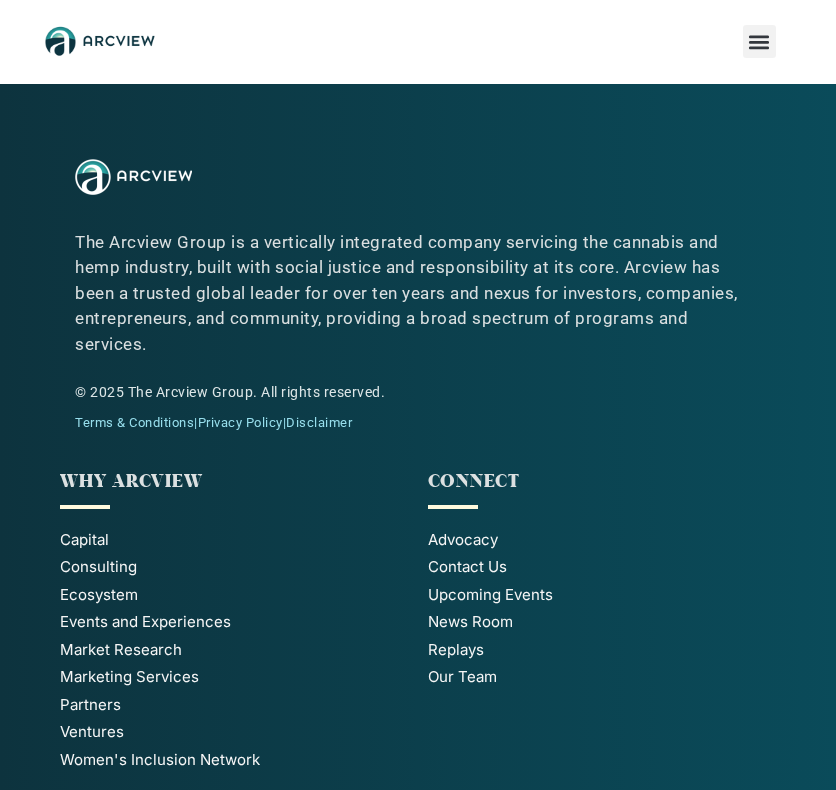 click 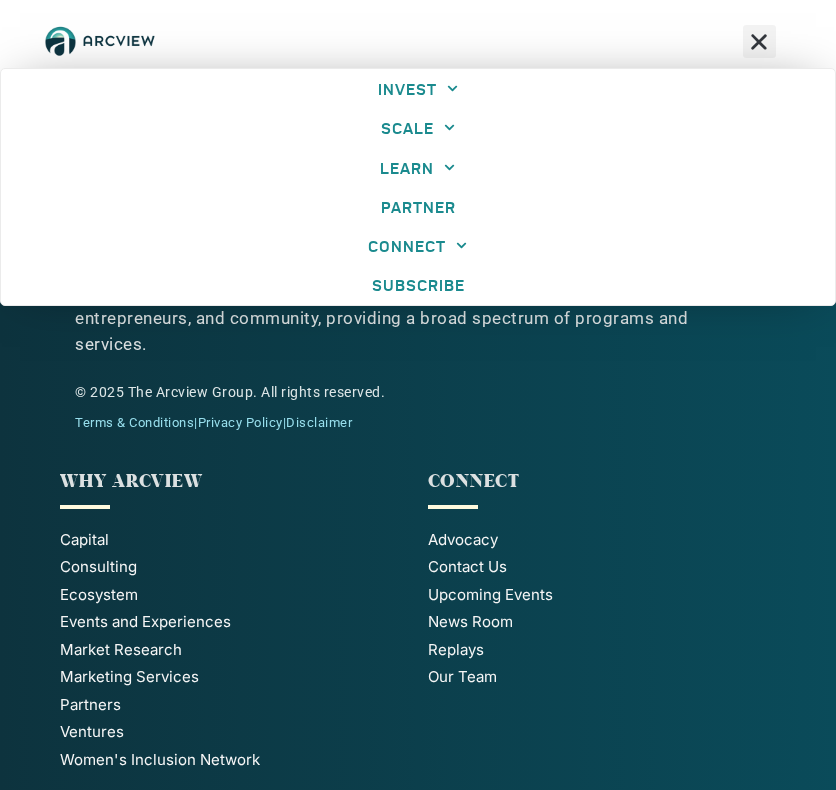 click on "Terms & Conditions   |   Privacy Policy   |   Disclaimer" at bounding box center [418, 423] 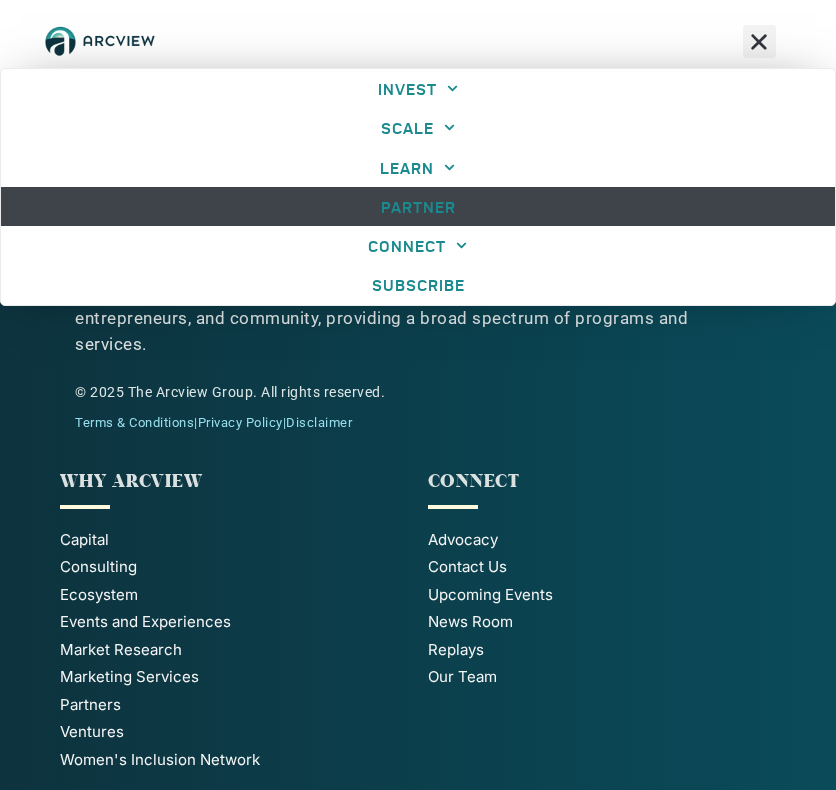 click on "PARTNER" 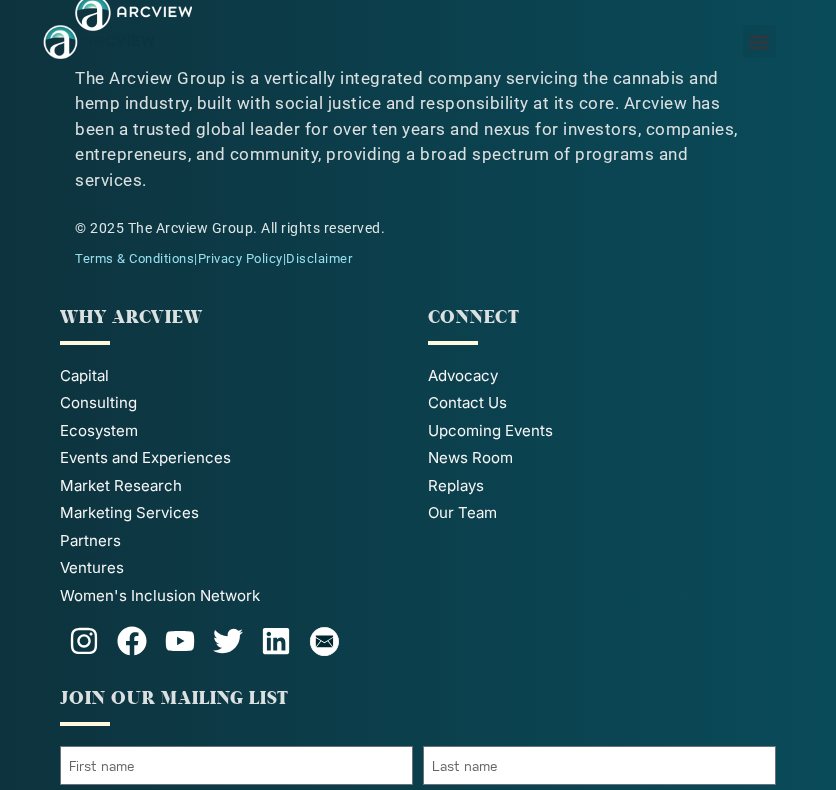 scroll, scrollTop: 281, scrollLeft: 0, axis: vertical 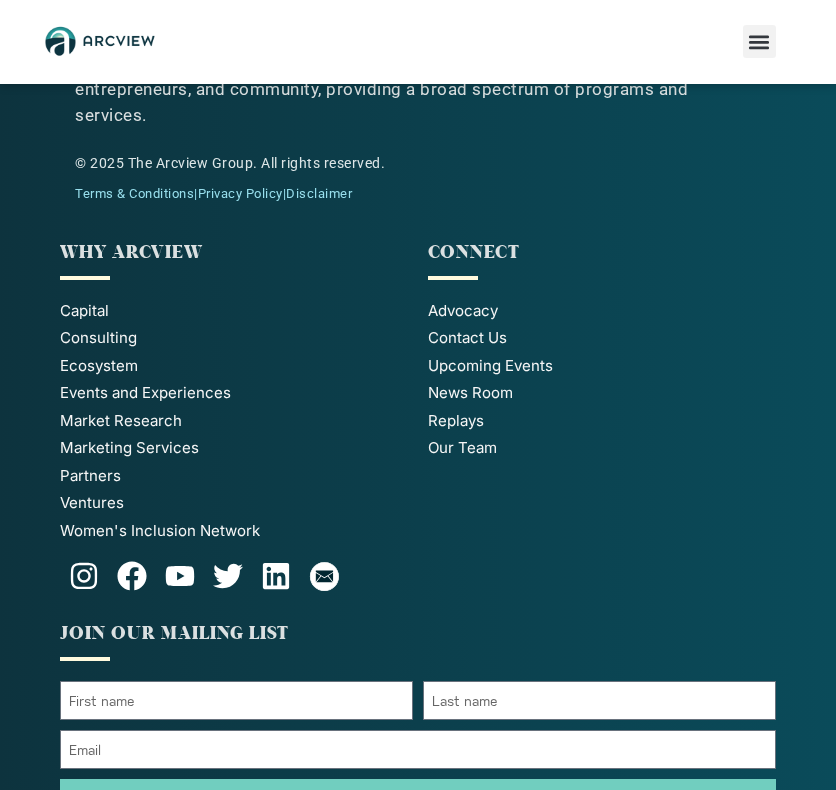 click on "Our Team" at bounding box center [462, 448] 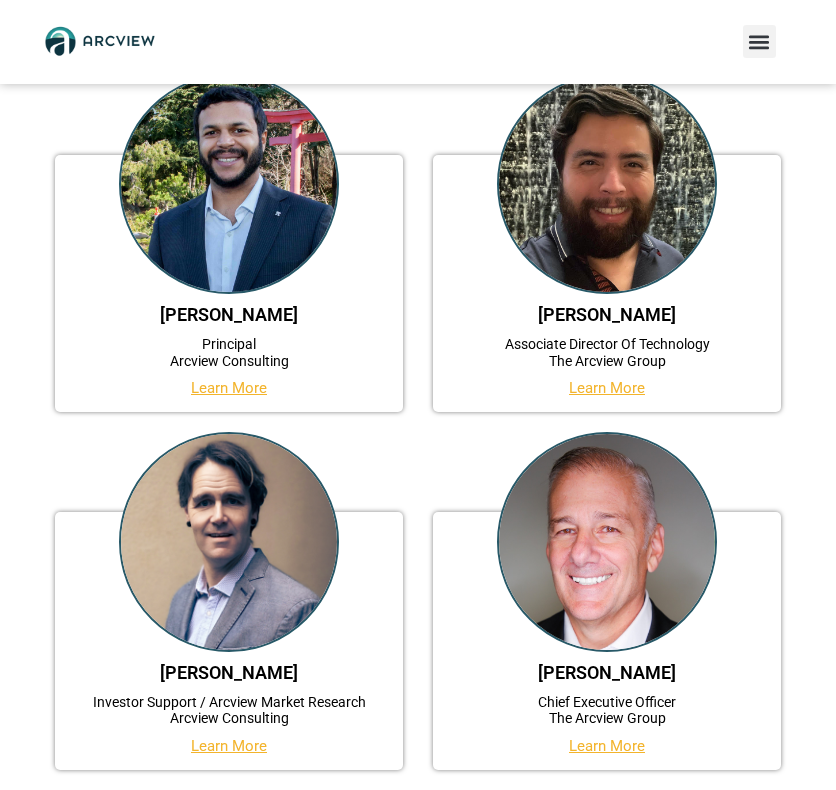 scroll, scrollTop: 0, scrollLeft: 0, axis: both 